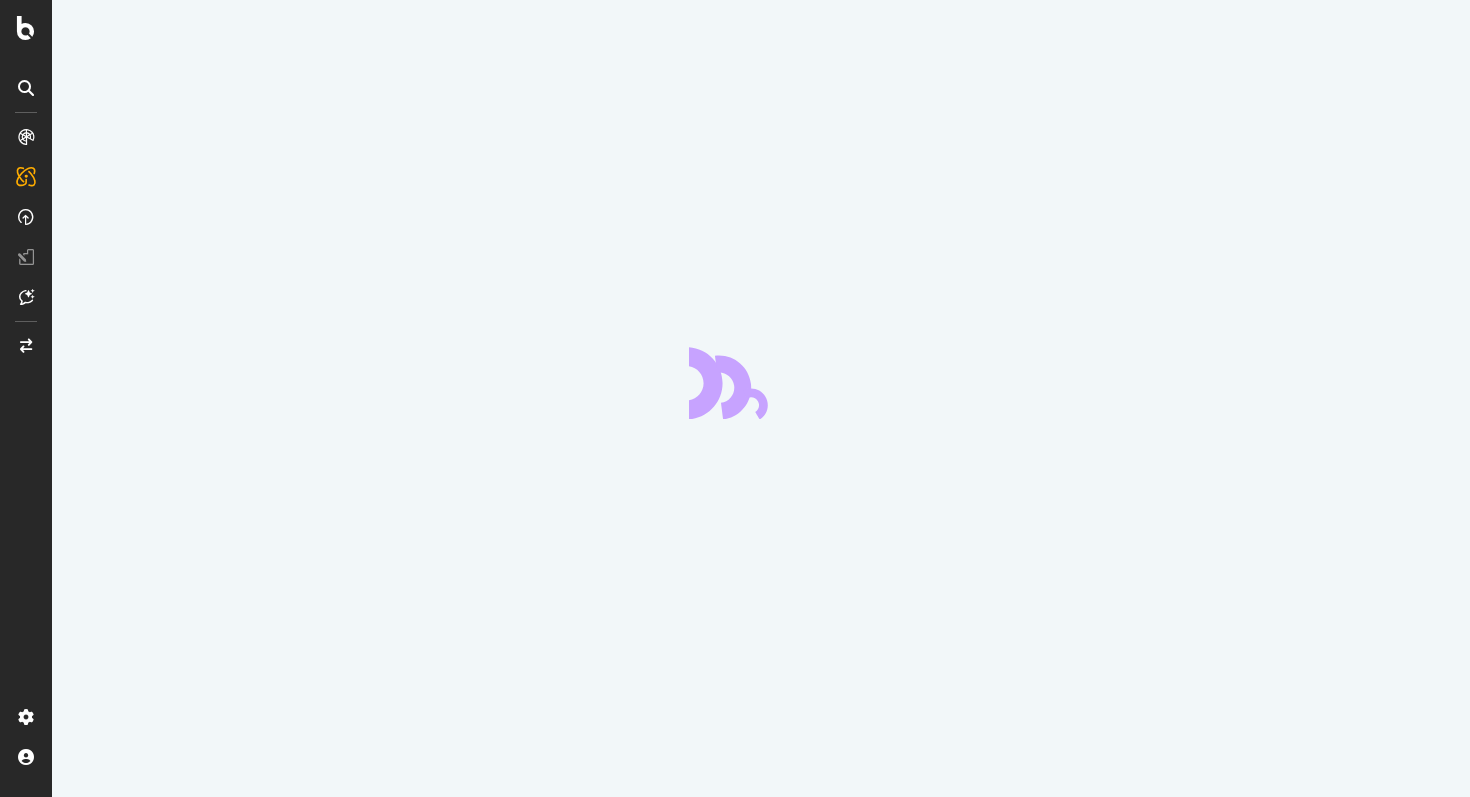 scroll, scrollTop: 0, scrollLeft: 0, axis: both 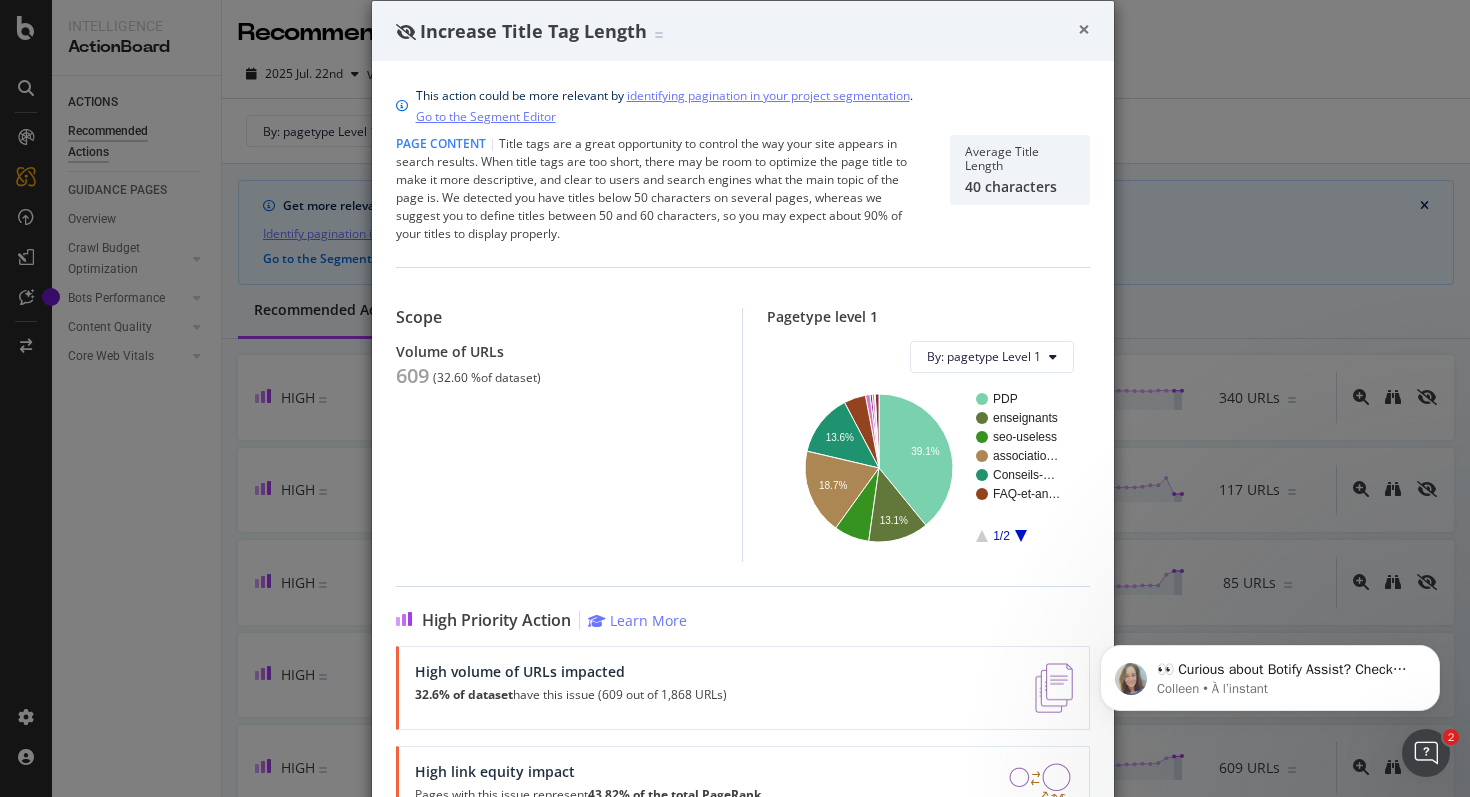 click on "×" at bounding box center [1084, 29] 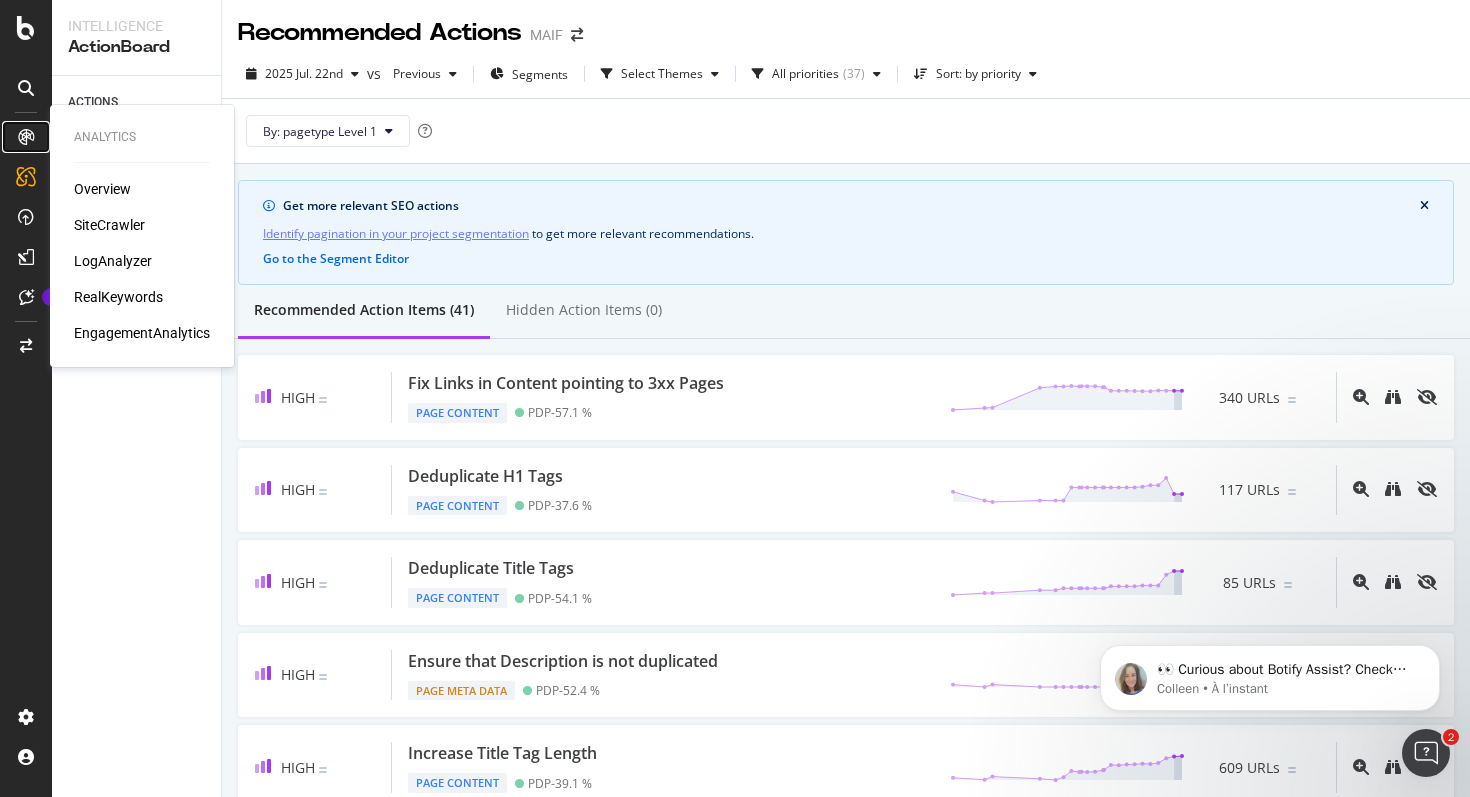 click at bounding box center (26, 137) 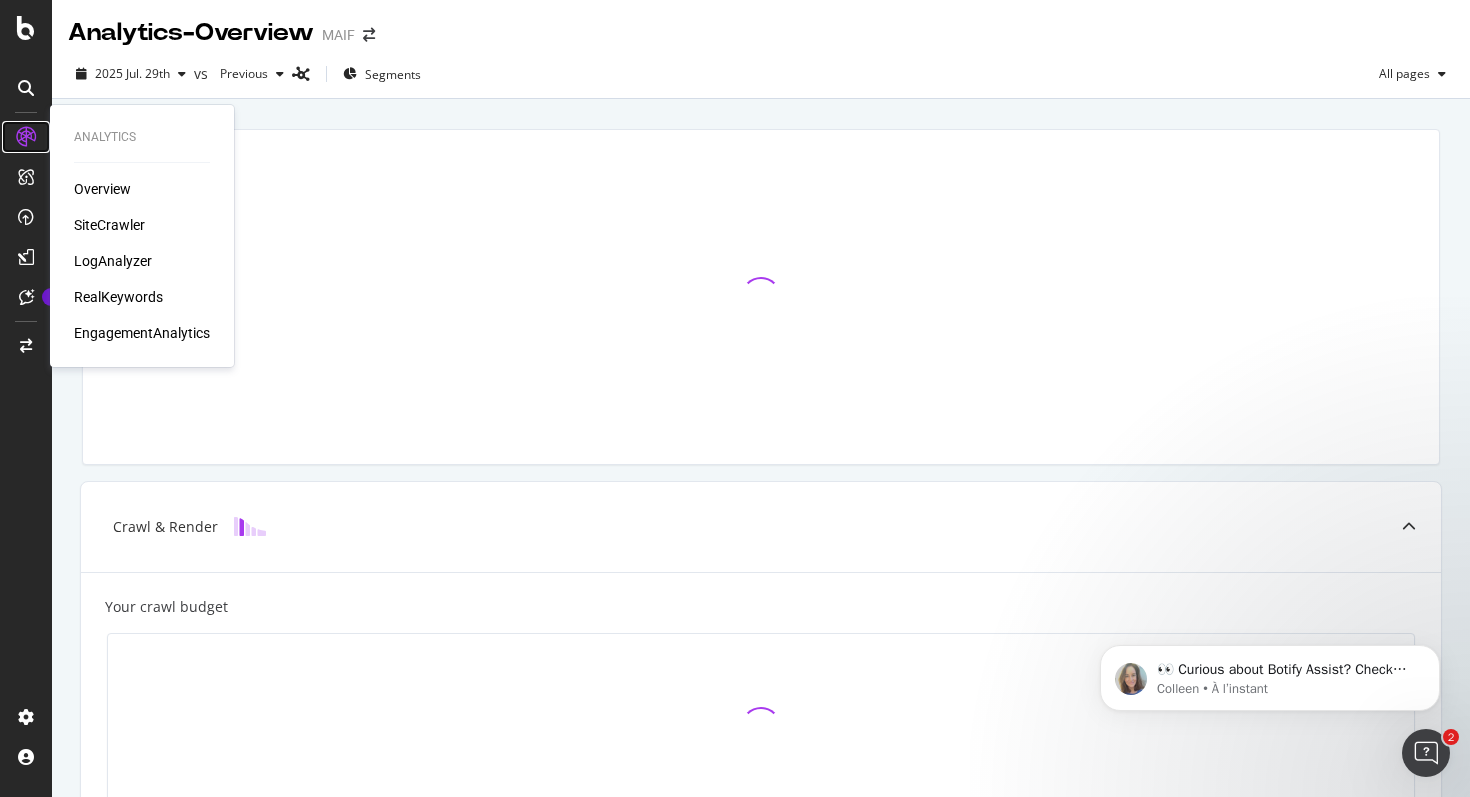 click at bounding box center [26, 137] 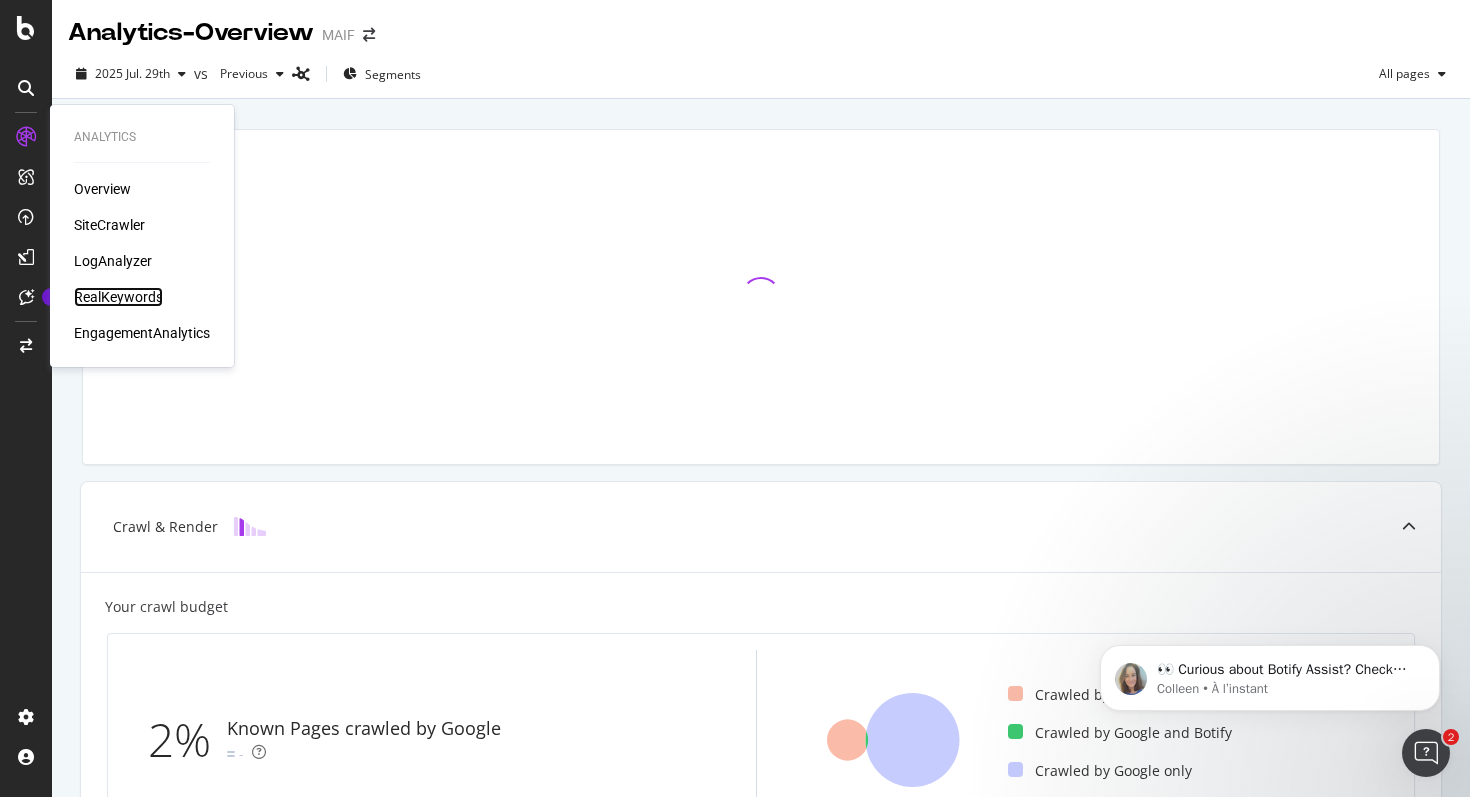 click on "RealKeywords" at bounding box center (118, 297) 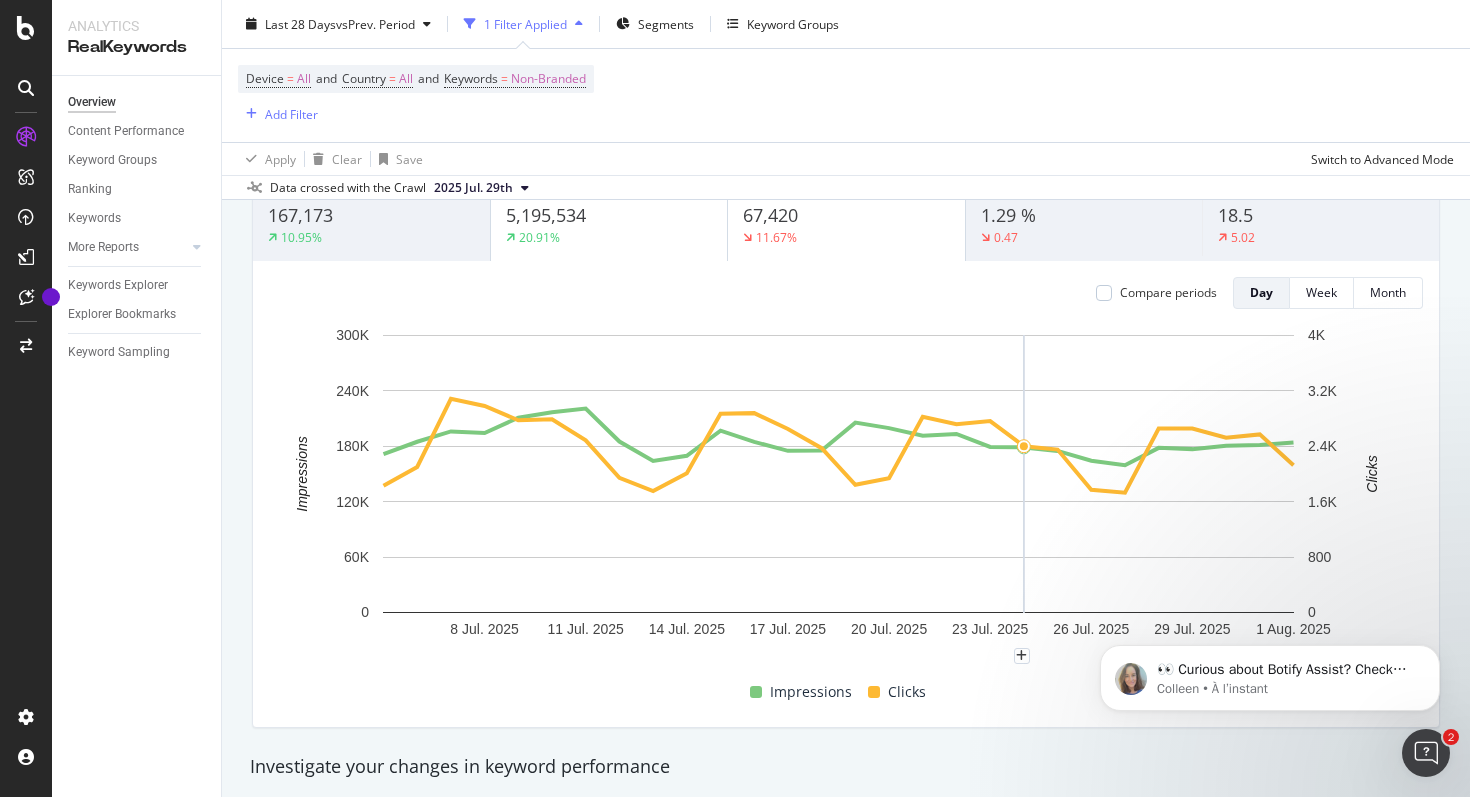 scroll, scrollTop: 148, scrollLeft: 0, axis: vertical 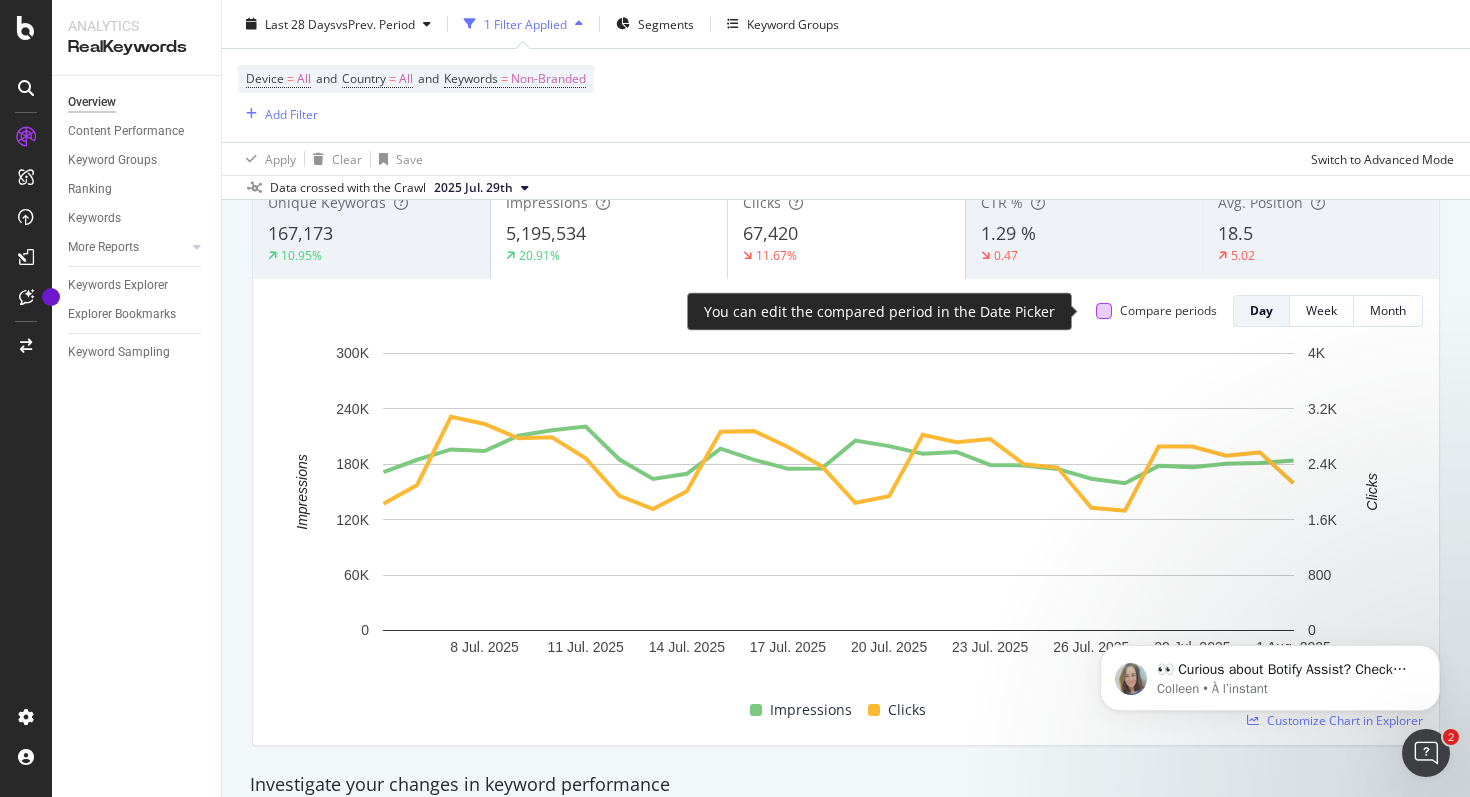 click at bounding box center [1104, 311] 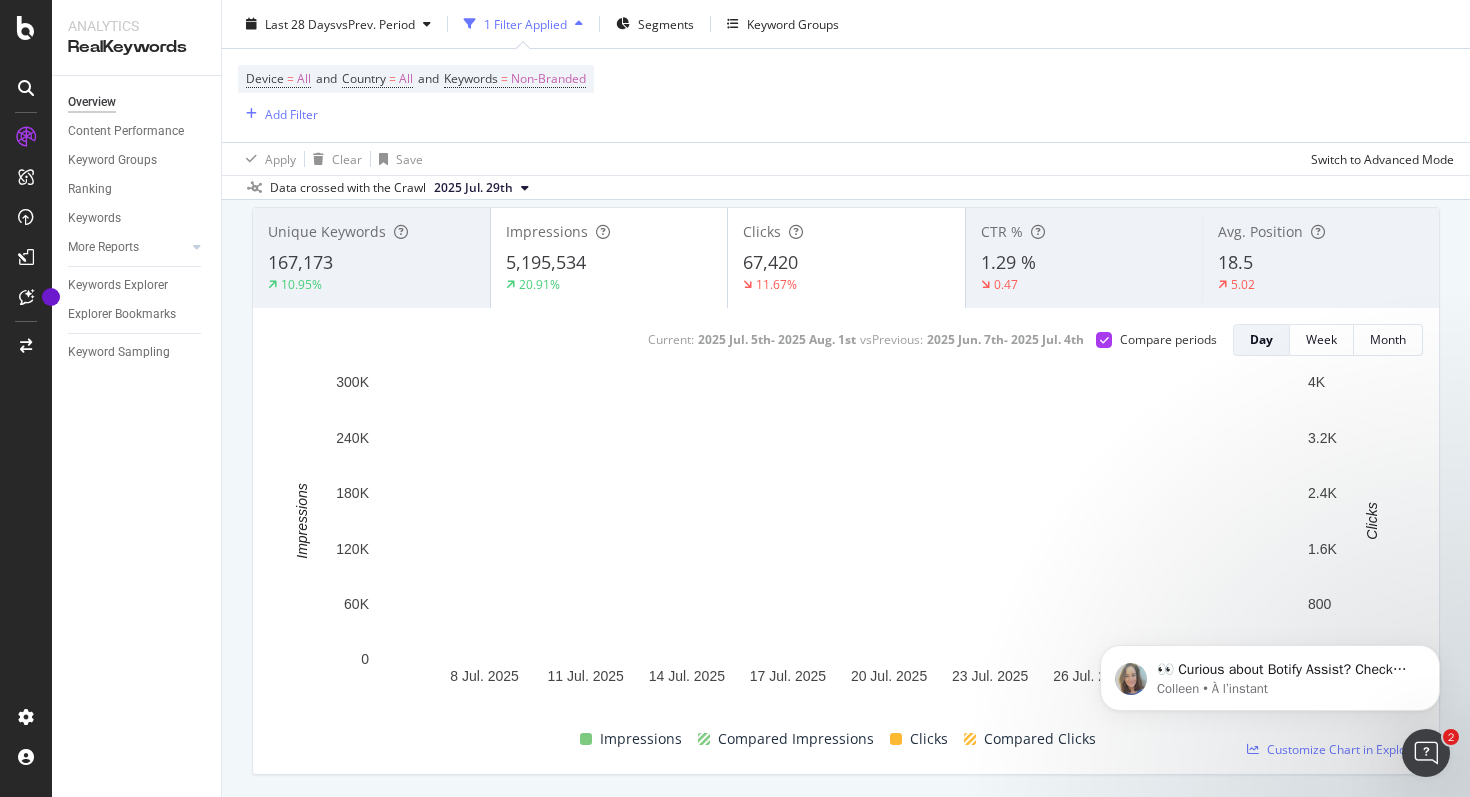 scroll, scrollTop: 102, scrollLeft: 0, axis: vertical 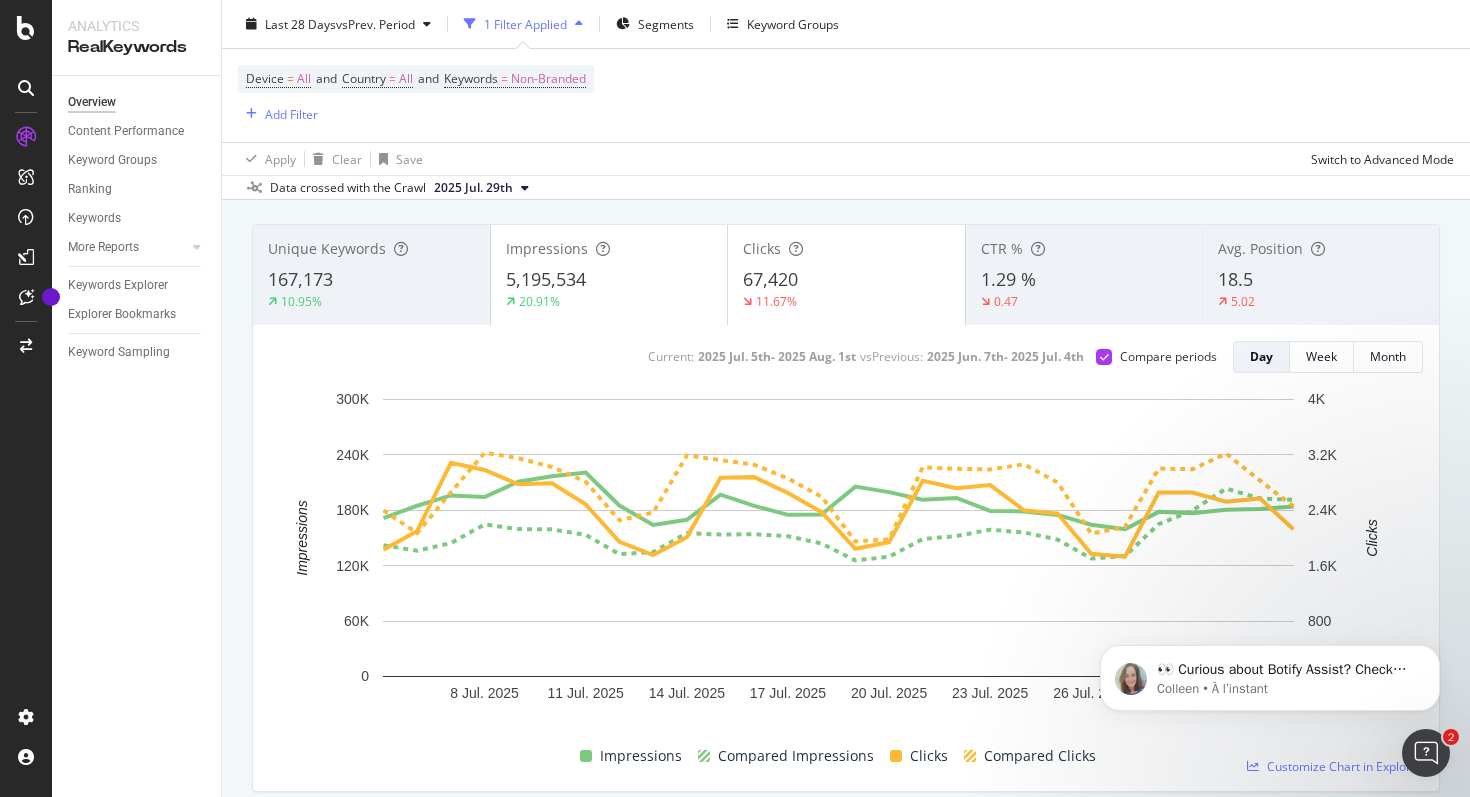 click on "5,195,534" at bounding box center [546, 279] 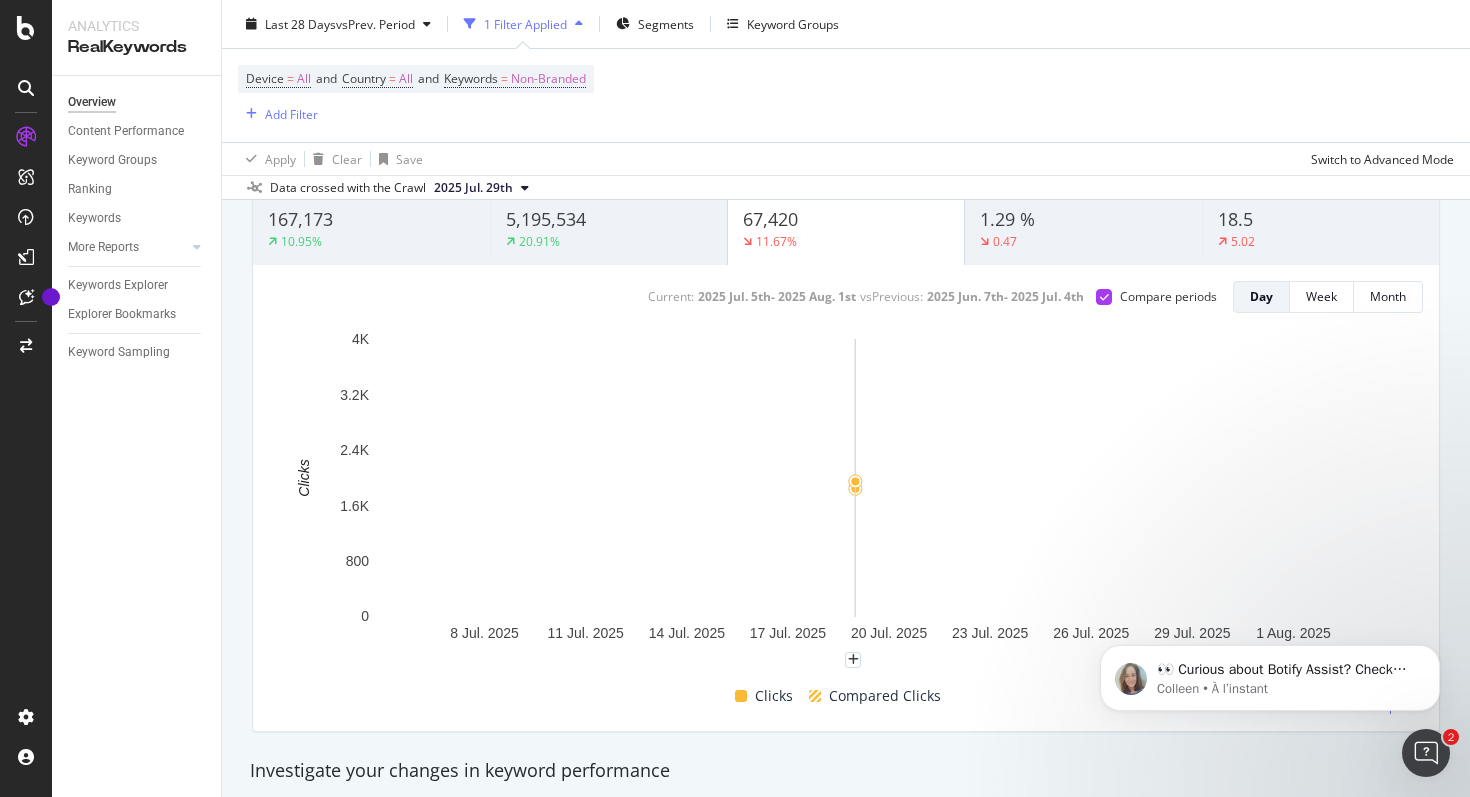 scroll, scrollTop: 182, scrollLeft: 0, axis: vertical 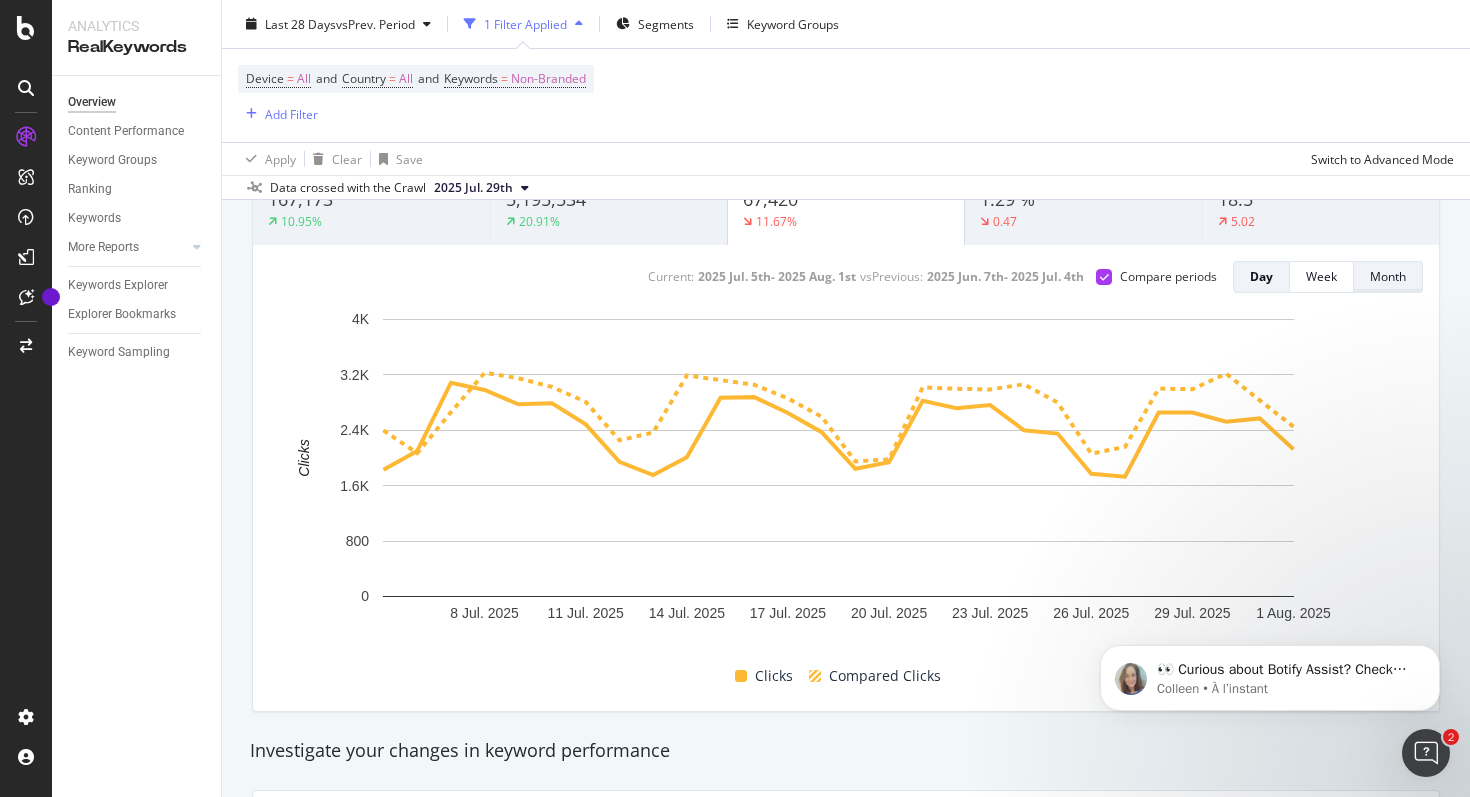 click on "Month" at bounding box center (1388, 277) 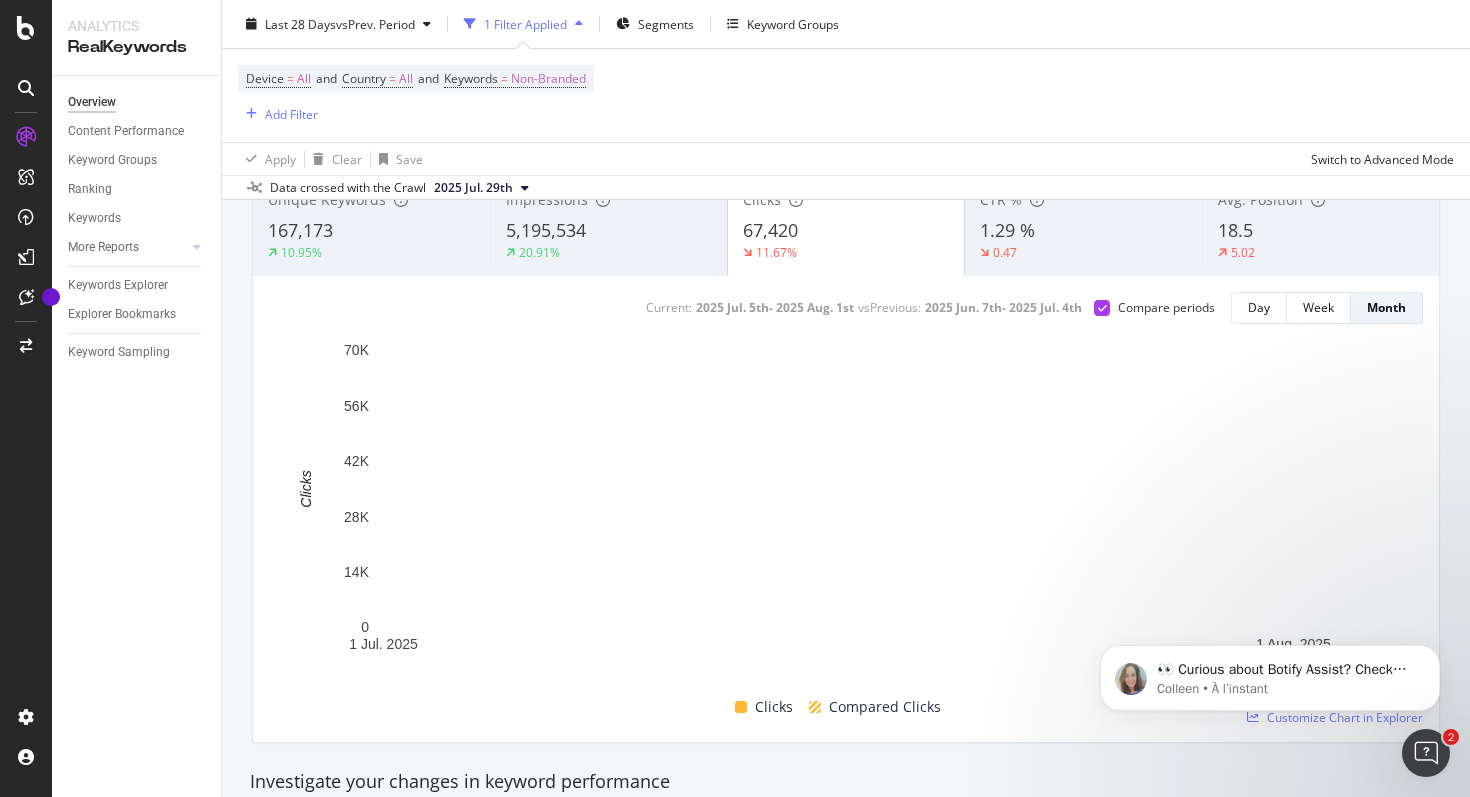 scroll, scrollTop: 166, scrollLeft: 0, axis: vertical 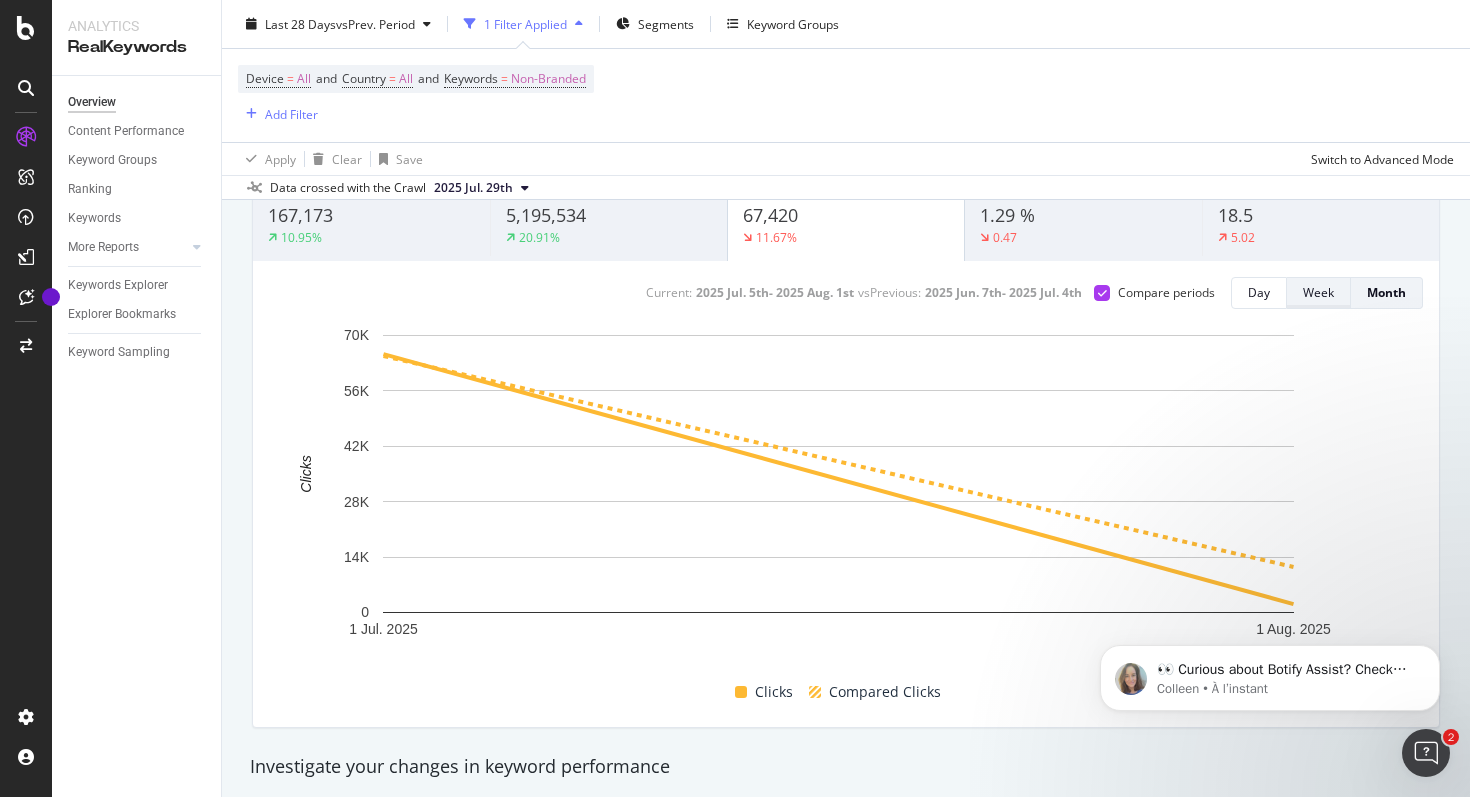 click on "Week" at bounding box center (1318, 292) 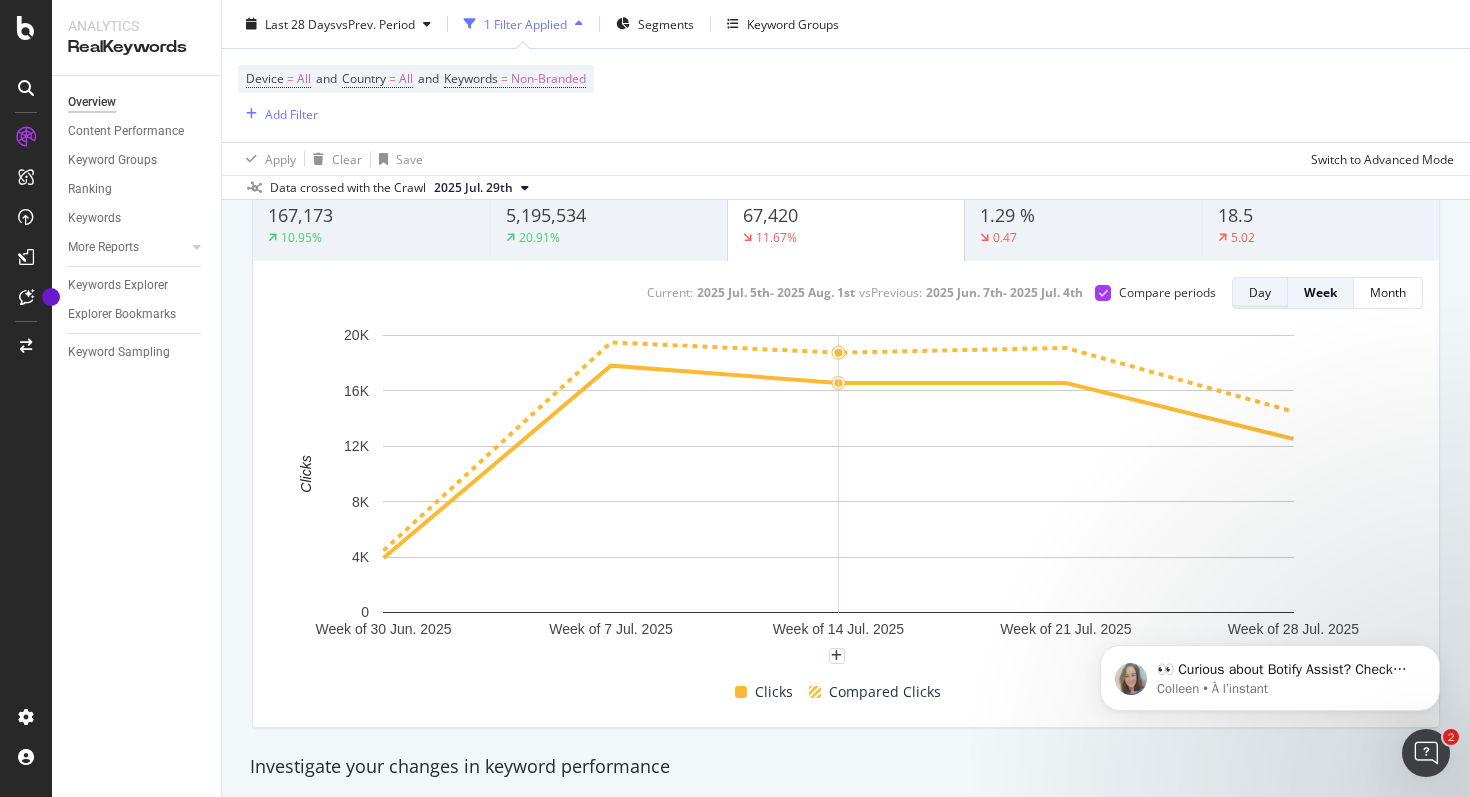 click on "Day" at bounding box center (1260, 292) 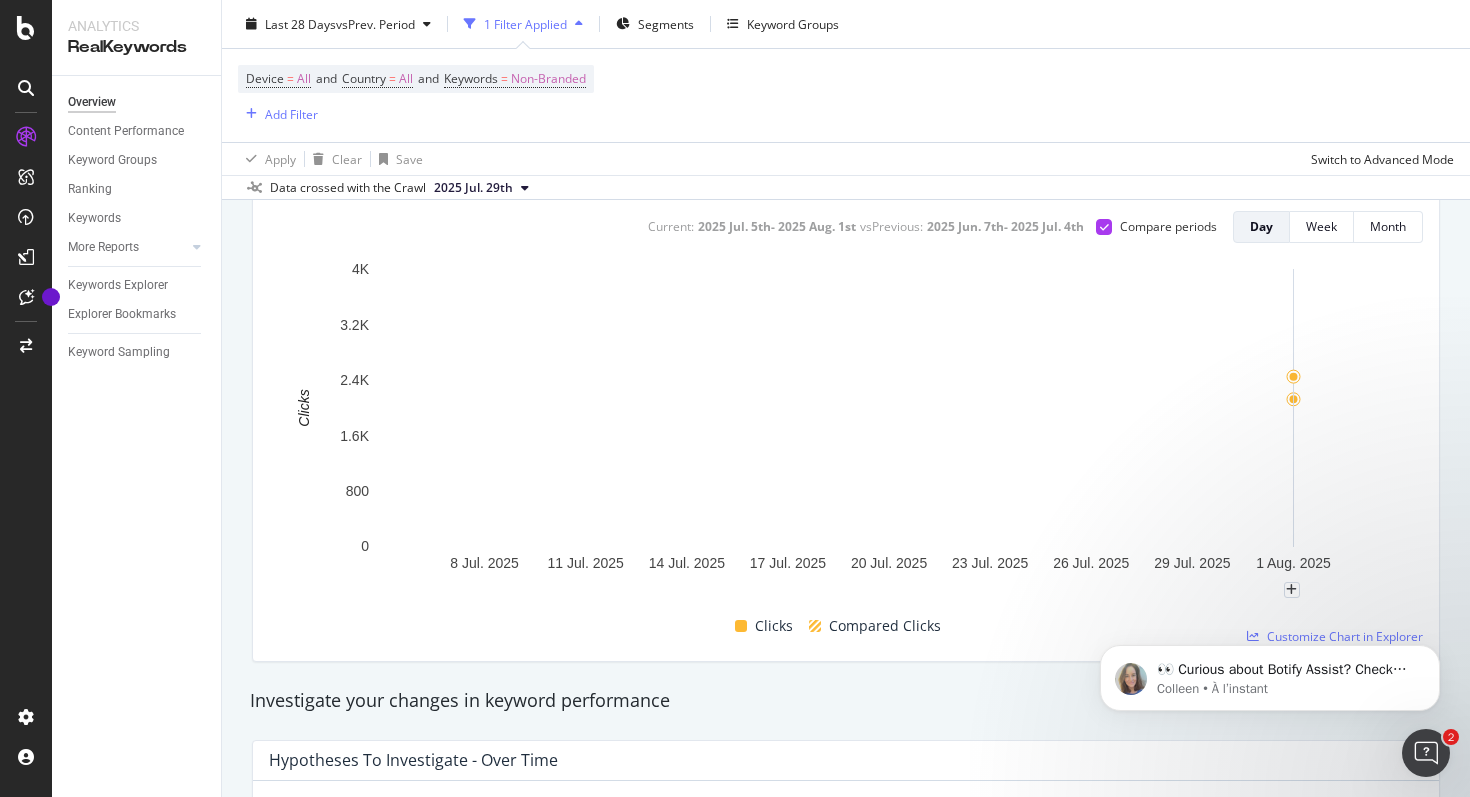 scroll, scrollTop: 248, scrollLeft: 0, axis: vertical 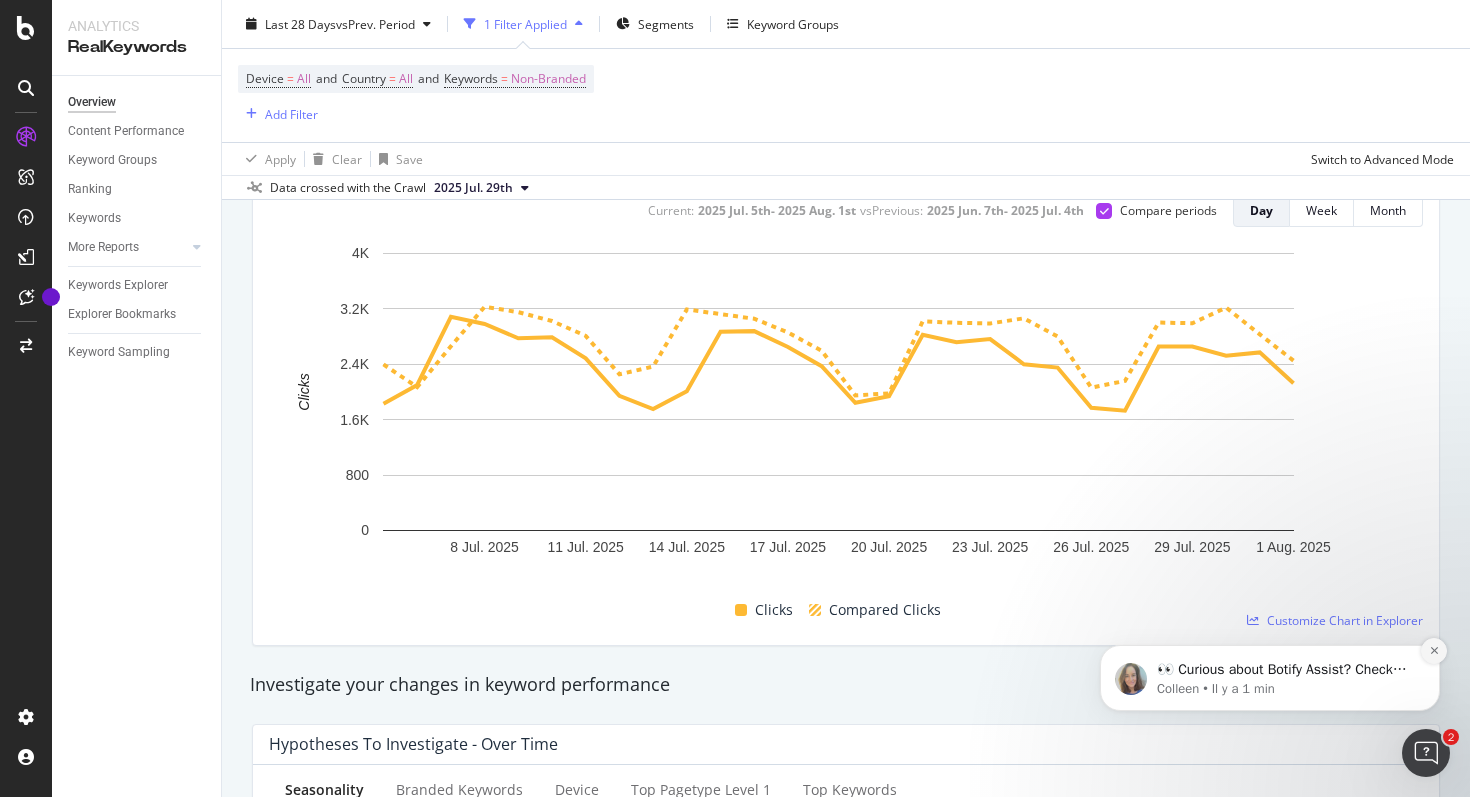 click 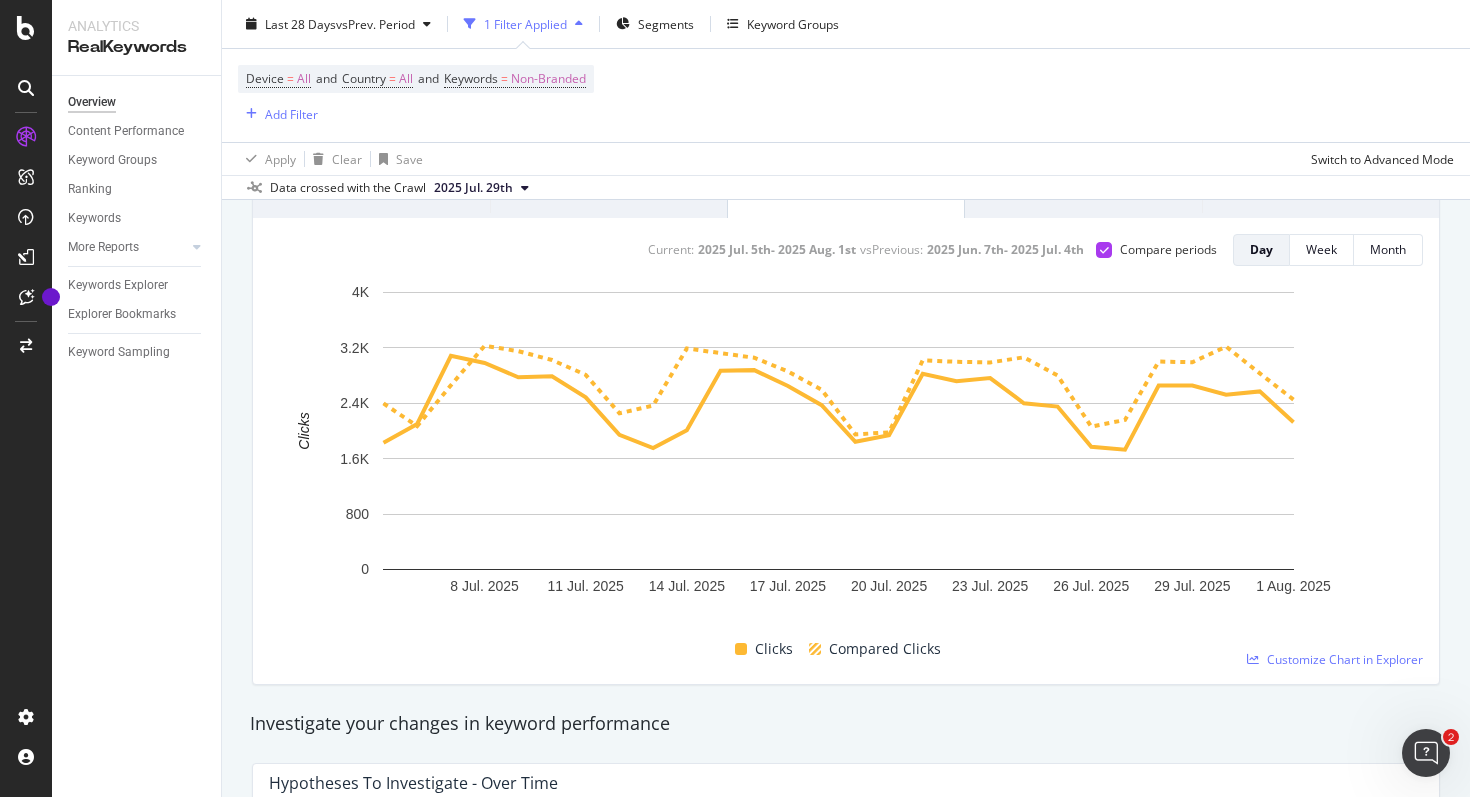 scroll, scrollTop: 211, scrollLeft: 0, axis: vertical 